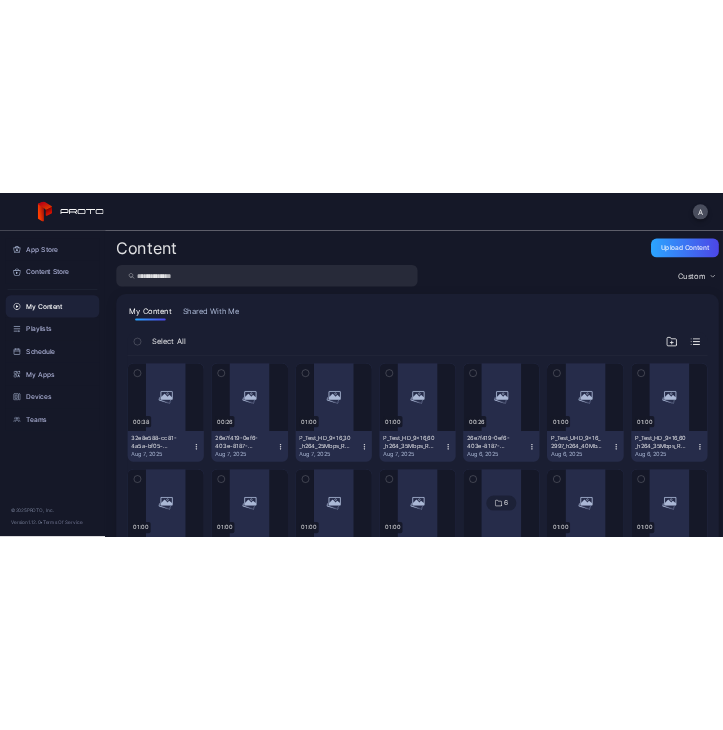 scroll, scrollTop: 0, scrollLeft: 0, axis: both 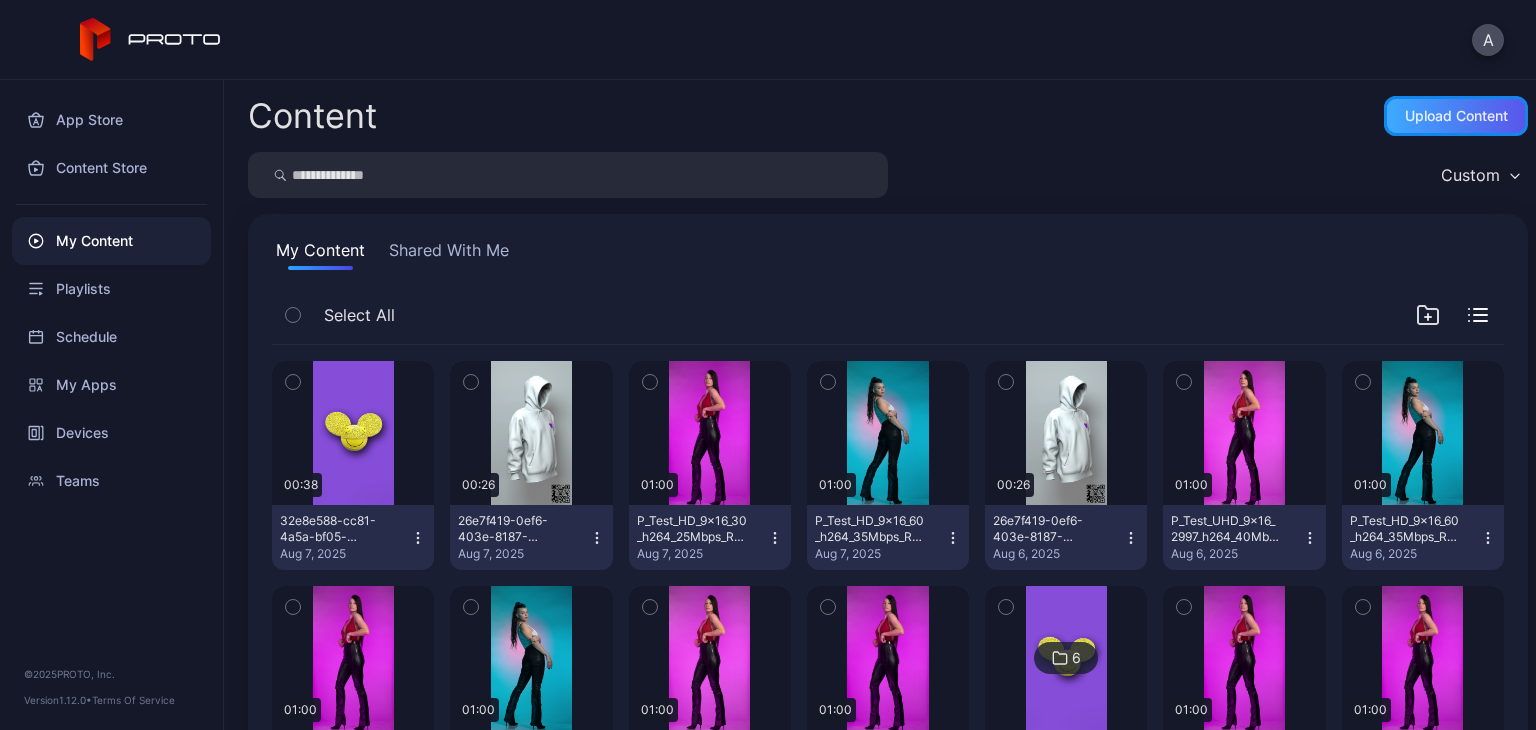 click on "Upload Content" at bounding box center [1456, 116] 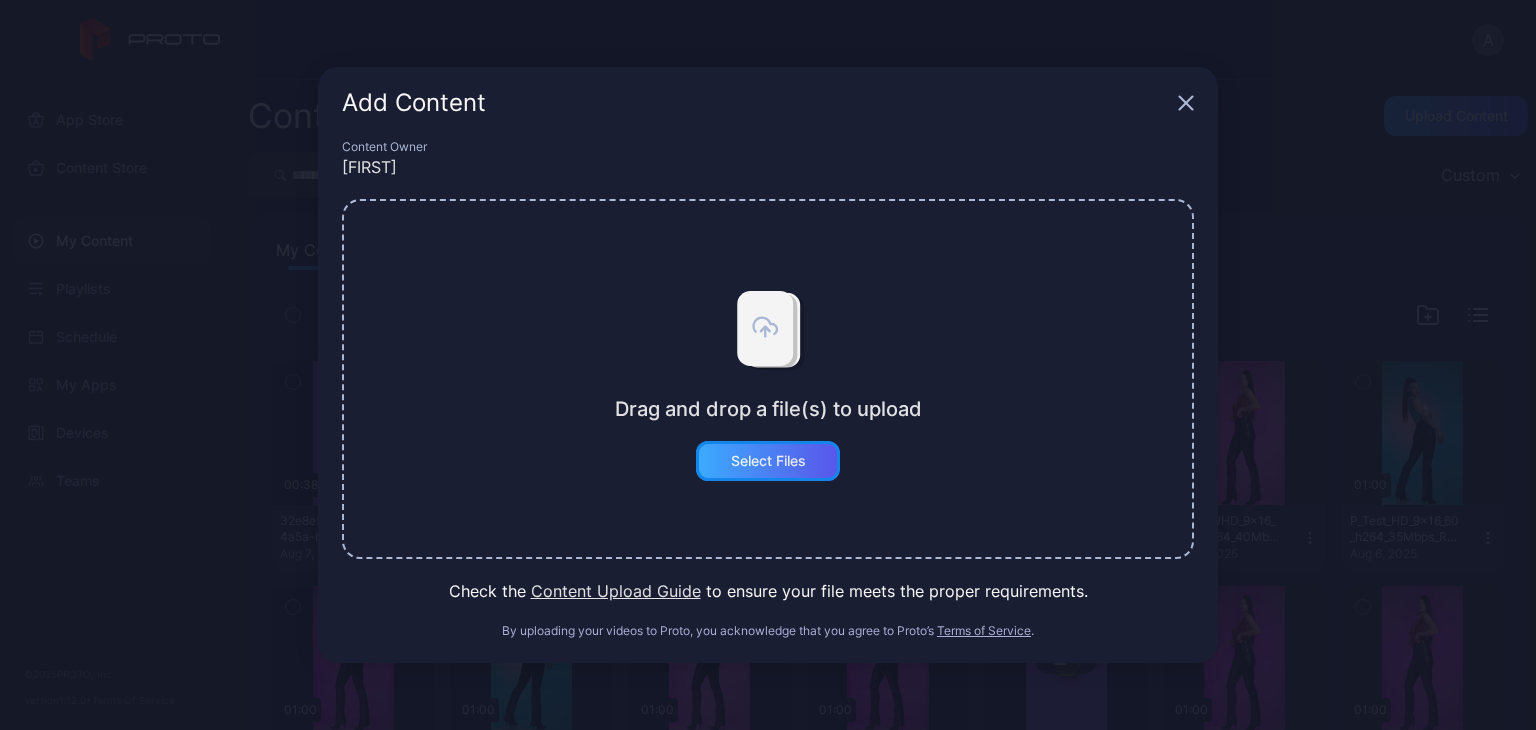 click on "Select Files" at bounding box center (768, 461) 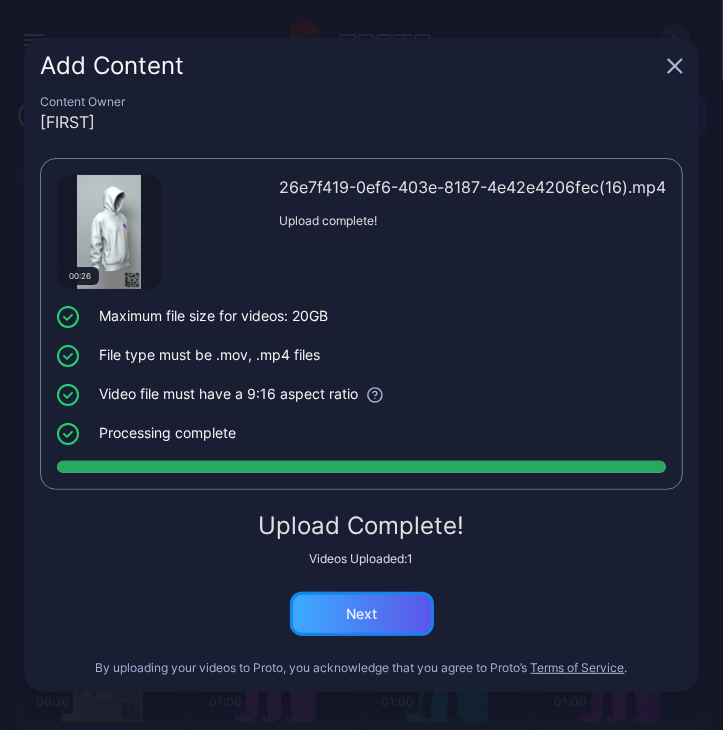 click on "Next" at bounding box center (362, 614) 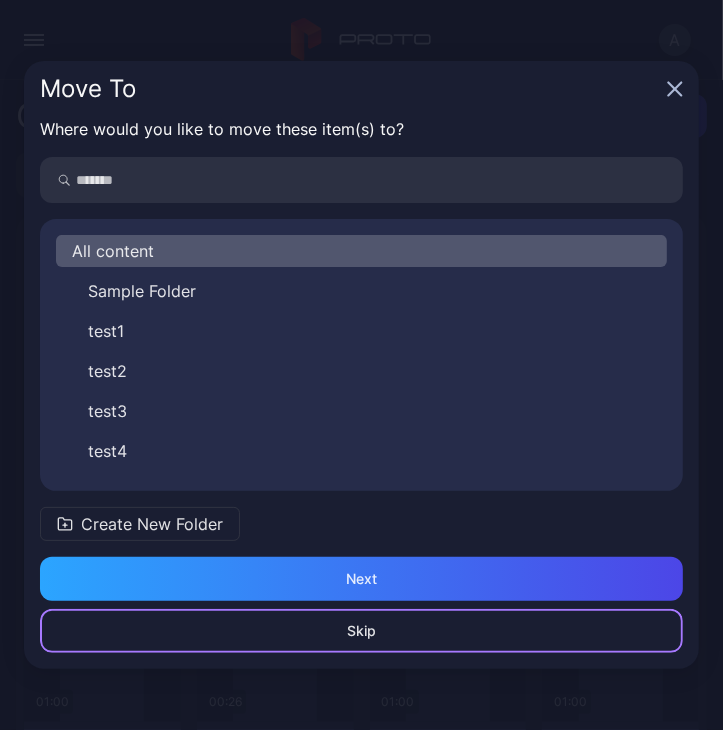 click on "Skip" at bounding box center (361, 631) 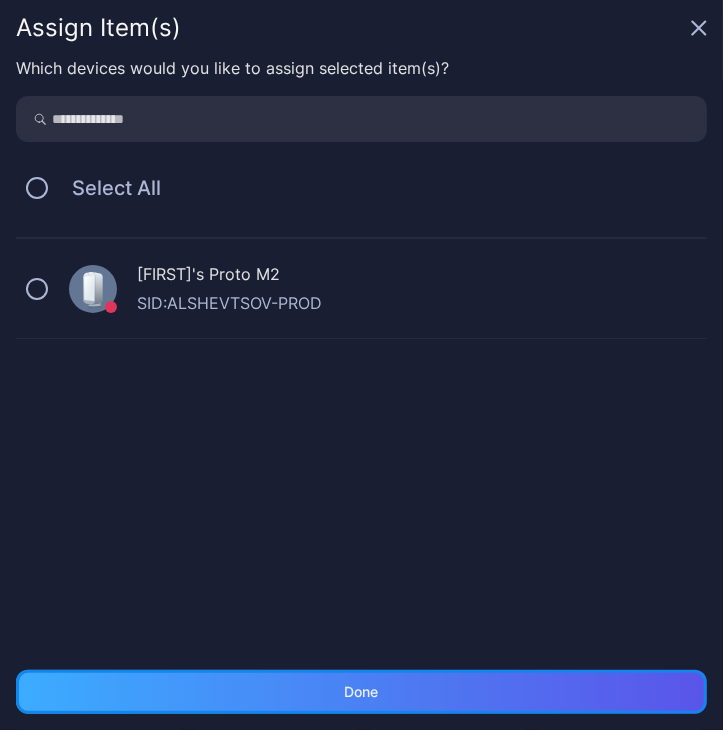 click on "Done" at bounding box center (361, 692) 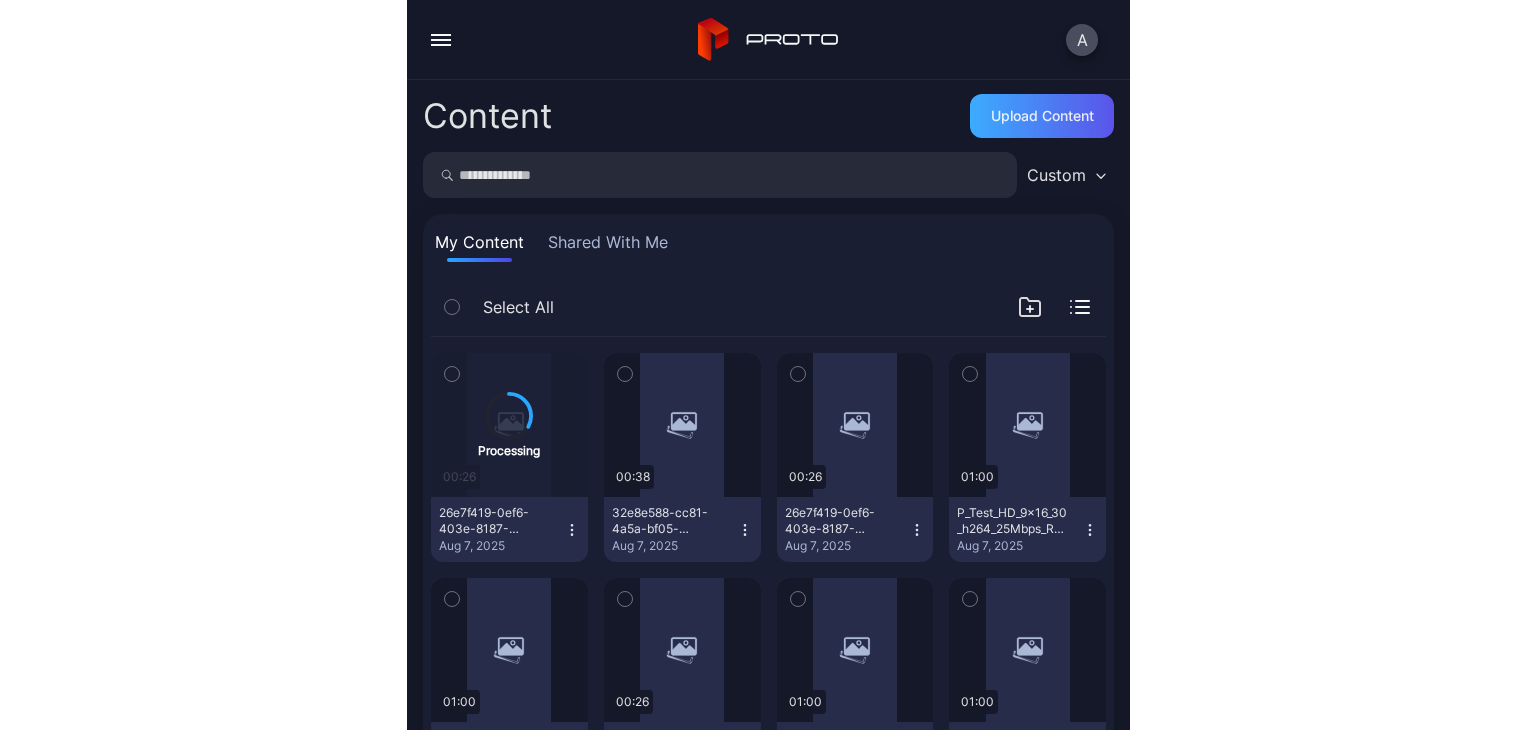 scroll, scrollTop: 0, scrollLeft: 0, axis: both 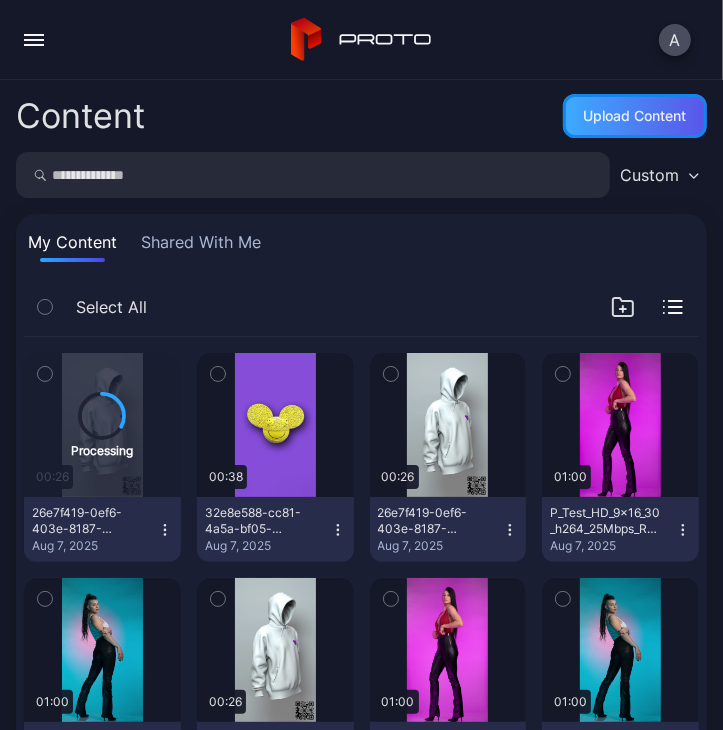 click on "Upload Content" at bounding box center (635, 116) 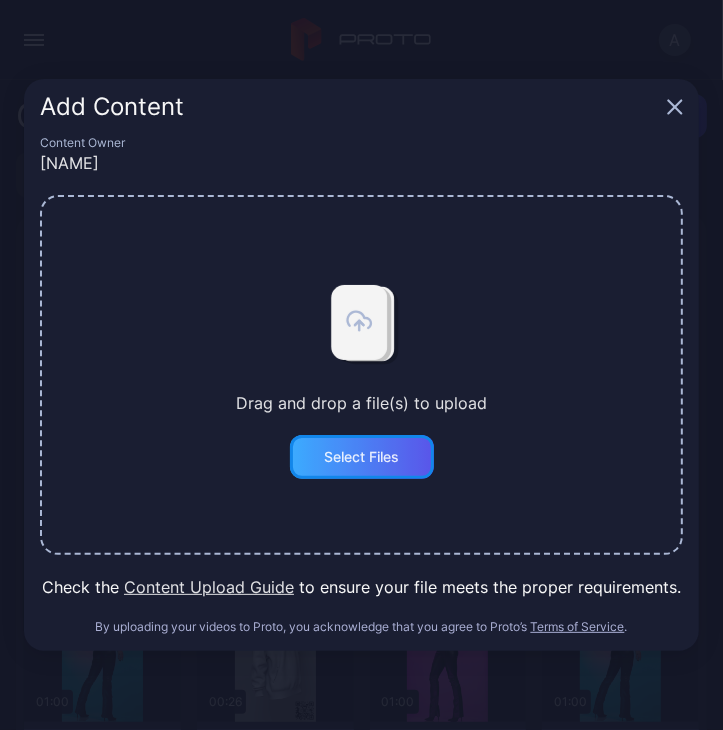 click on "Select Files" at bounding box center (361, 457) 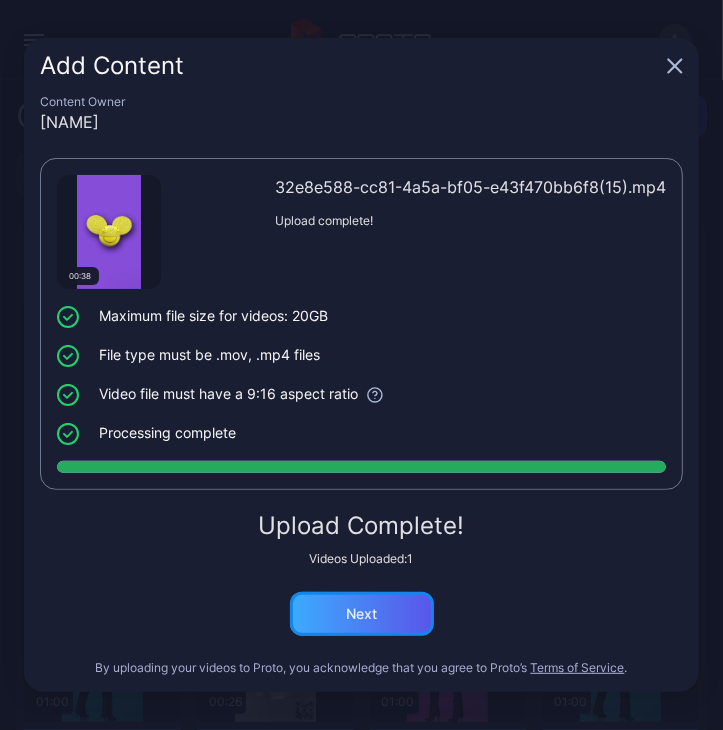 click on "Next" at bounding box center [362, 614] 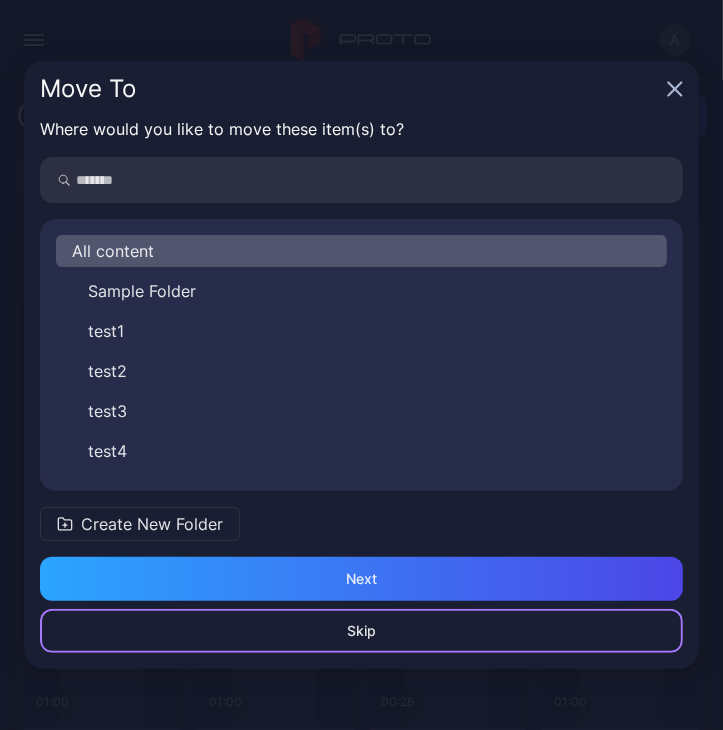 click on "Skip" at bounding box center (361, 631) 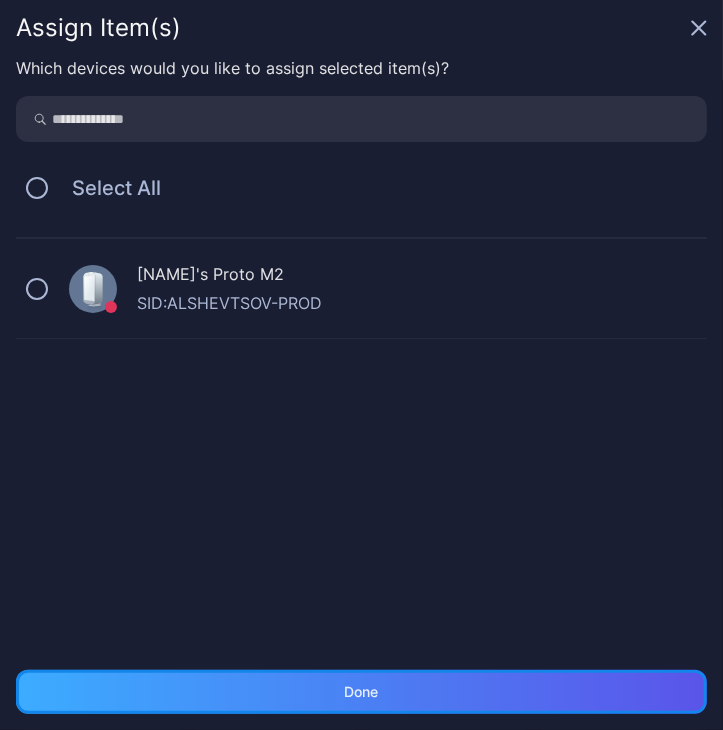 click on "Done" at bounding box center (362, 692) 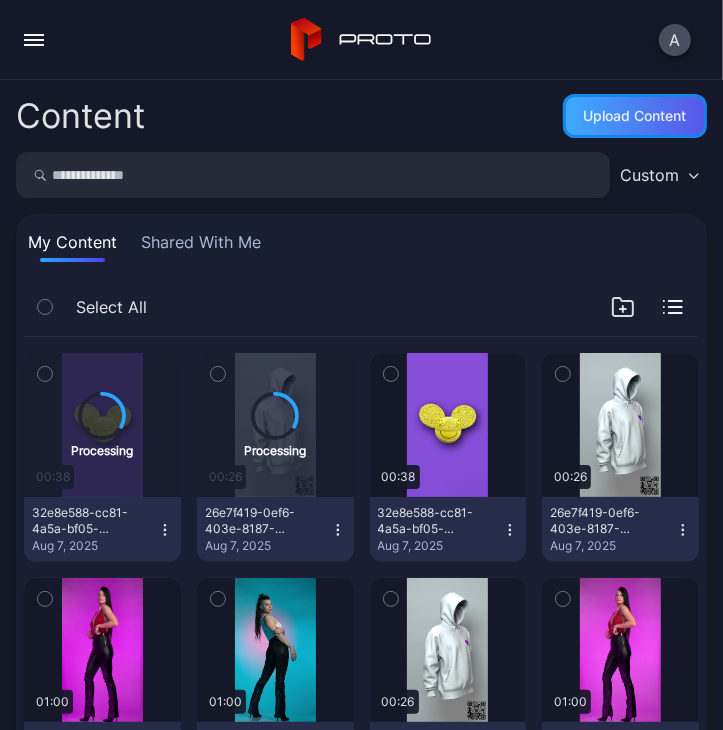 click on "Upload Content" at bounding box center [635, 116] 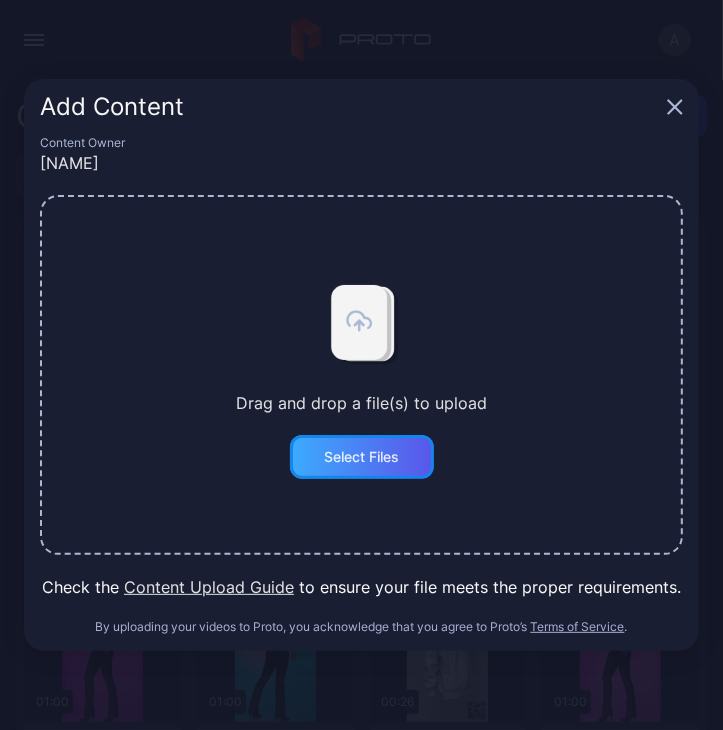 click on "Select Files" at bounding box center (361, 457) 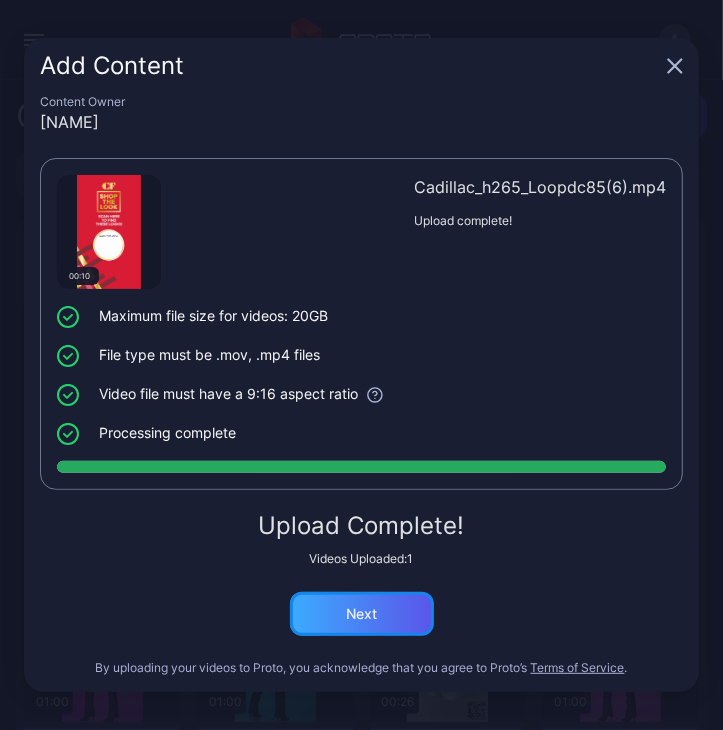 click on "Next" at bounding box center (362, 614) 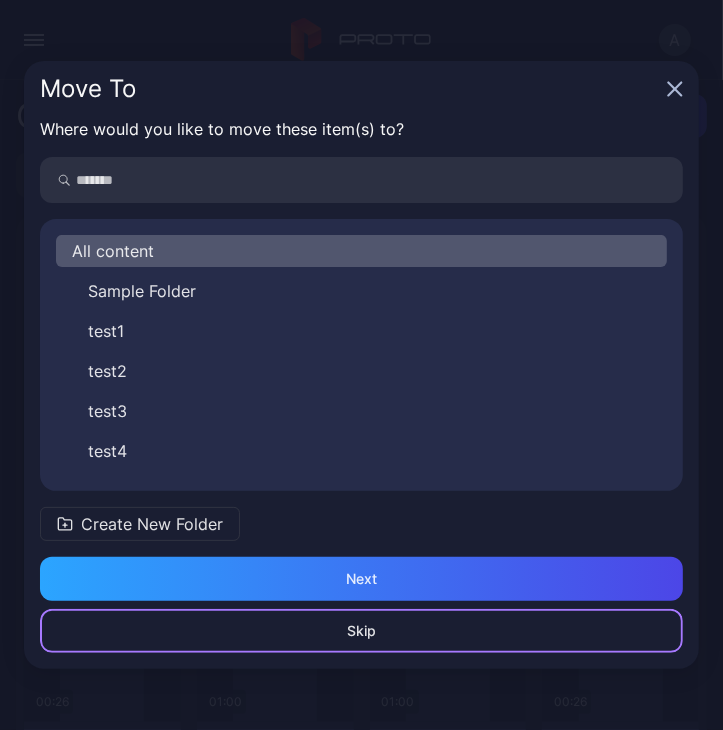click on "Skip" at bounding box center (361, 631) 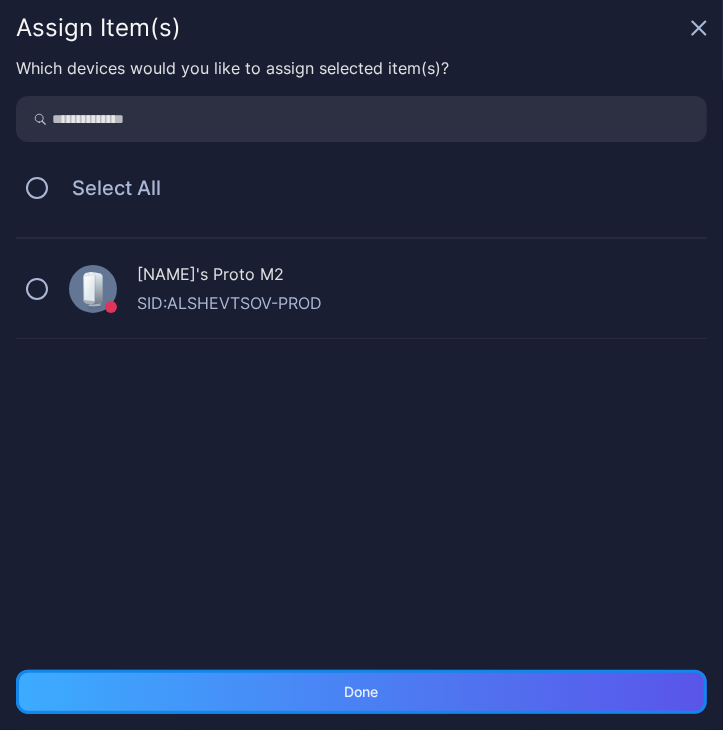 click on "Done" at bounding box center (362, 692) 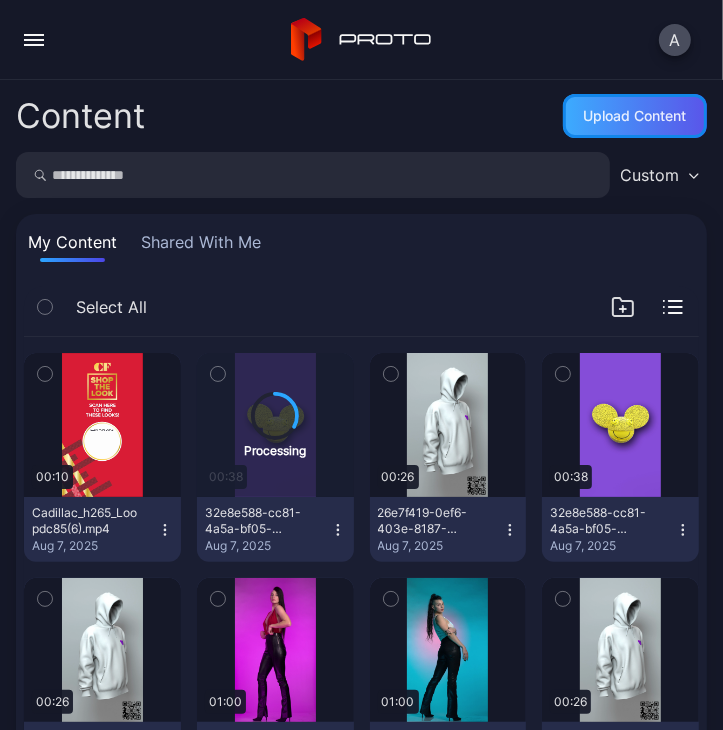 click on "Upload Content" at bounding box center (635, 116) 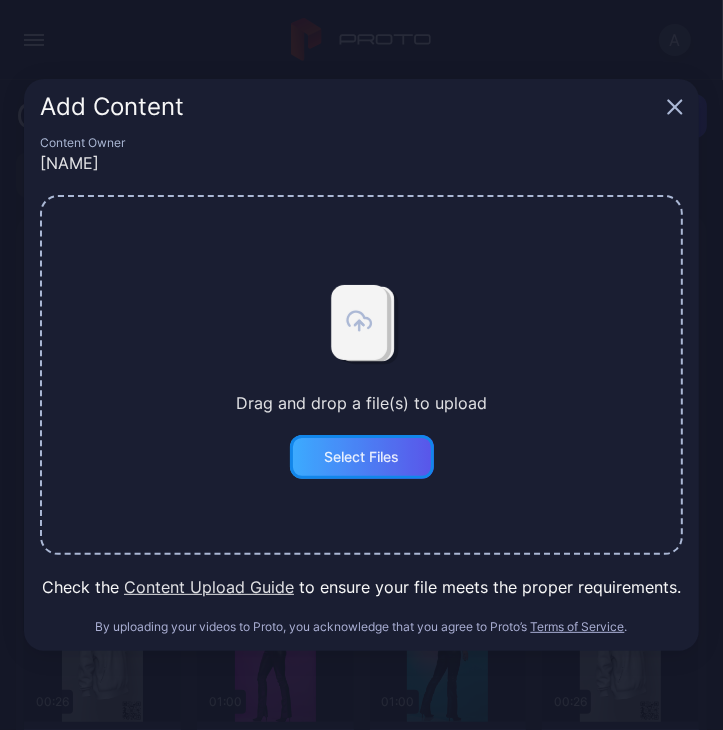 click on "Select Files" at bounding box center [362, 457] 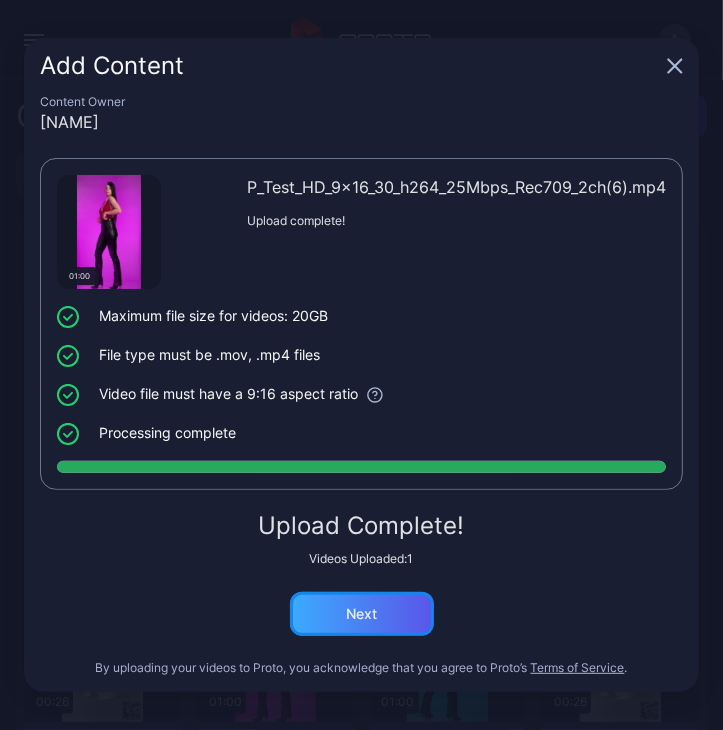 click on "Next" at bounding box center [361, 614] 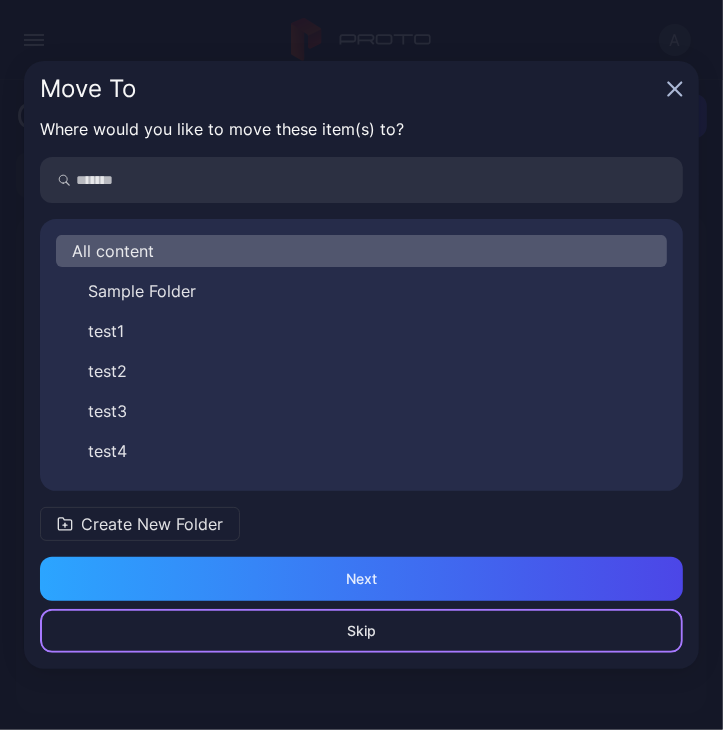 click on "Skip" at bounding box center [361, 631] 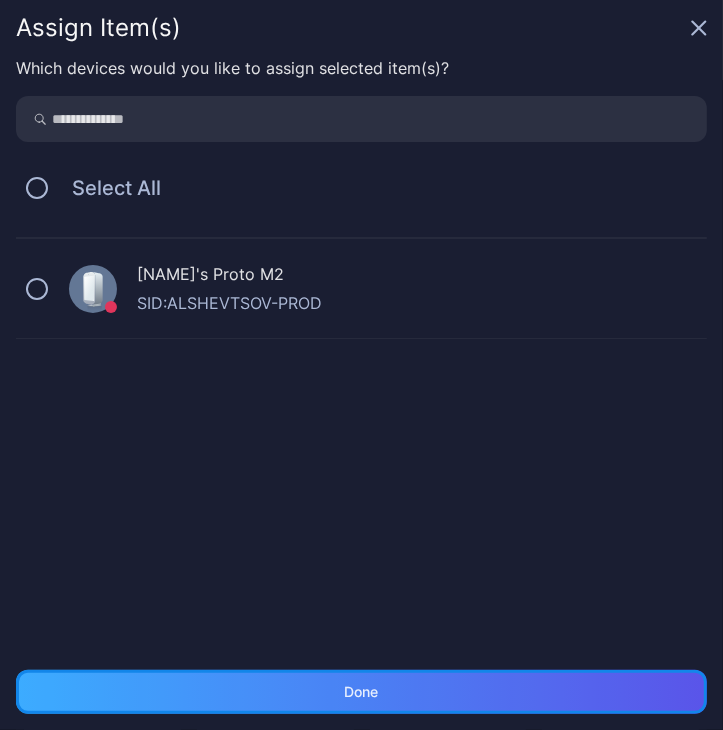 click on "Done" at bounding box center (362, 692) 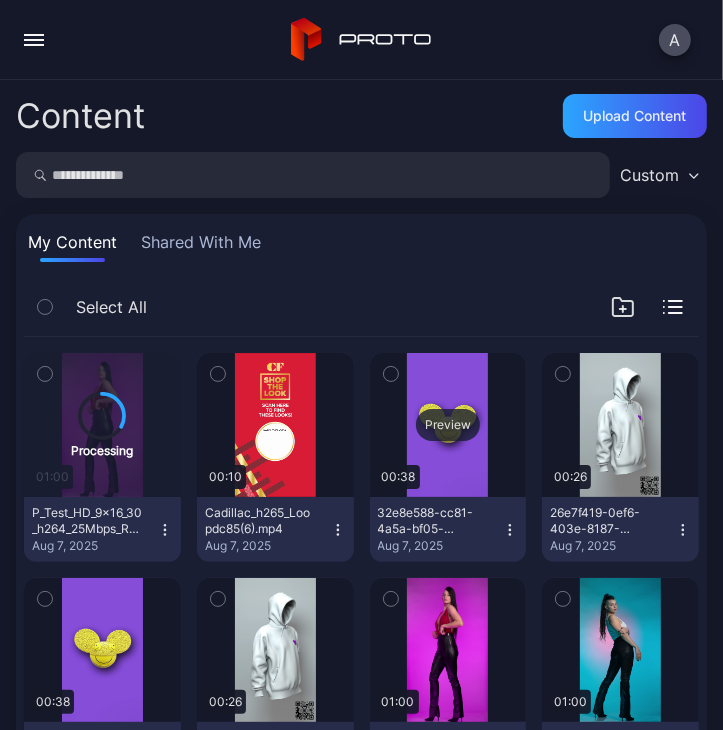 click on "Preview" at bounding box center (448, 425) 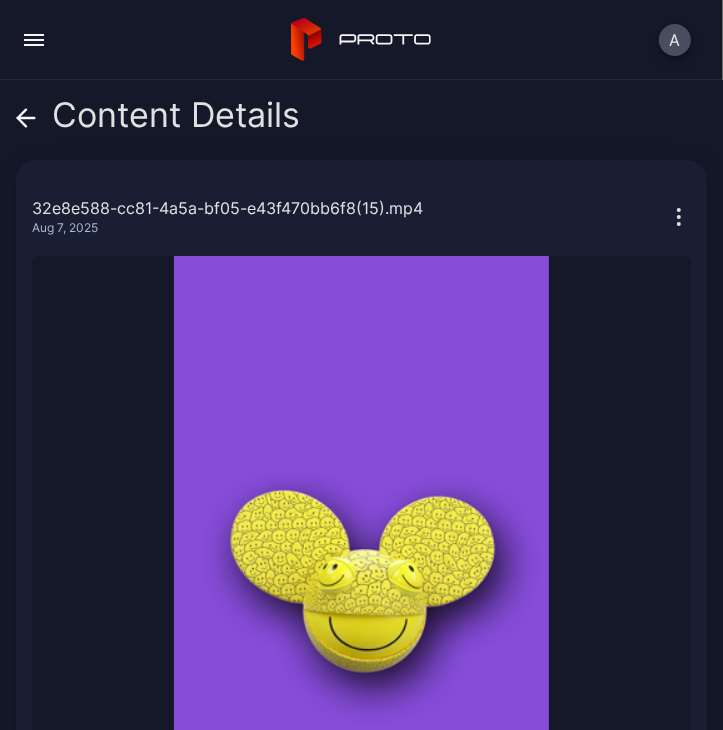 click on "Content Details 32e8e588-cc81-4a5a-bf05-e43f470bb6f8(15).mp4 [MONTH] [DAY], [YEAR] Sorry, your browser doesn‘t support embedded videos 00:03  /  00:38 32e8e588-cc81-4a5a-bf05-e43f470bb6f8(15).mp4 [MONTH] [DAY], [YEAR] Owned By [NAME] File Size 78.9 MB File Type mp4 Video Codec h264 Audio Codec aac Orientation PORTRAIT Resolution 2160 x 3840 (4K) Allow Translation" at bounding box center (361, 405) 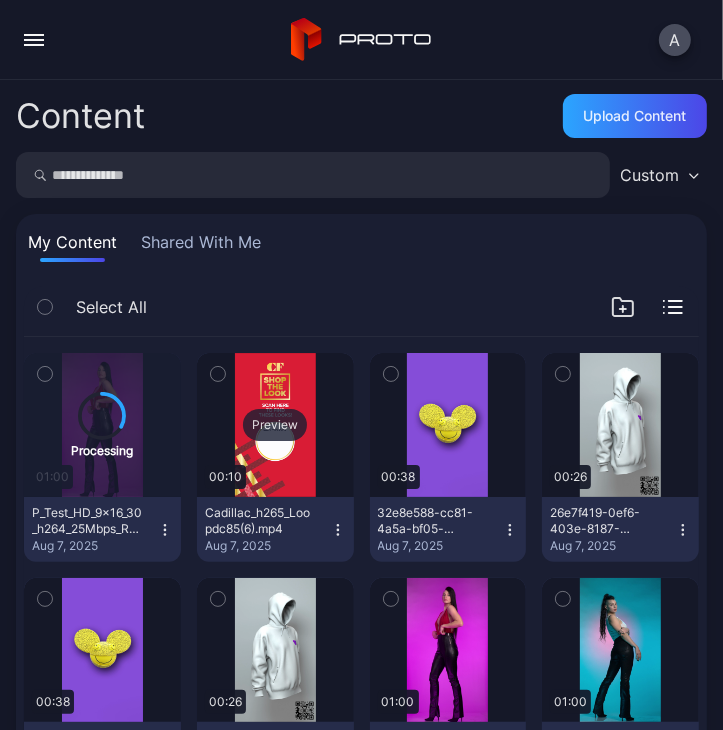 click on "Preview" at bounding box center (275, 425) 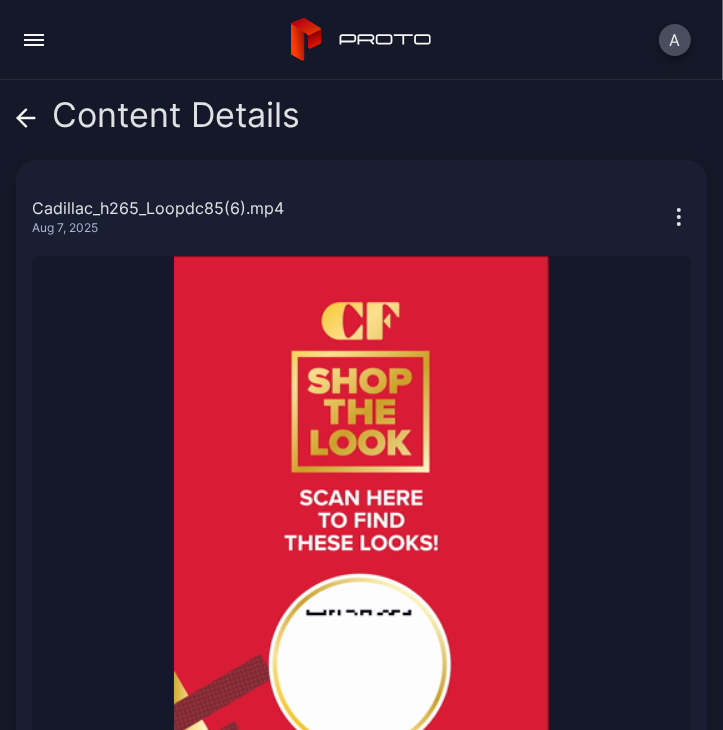click 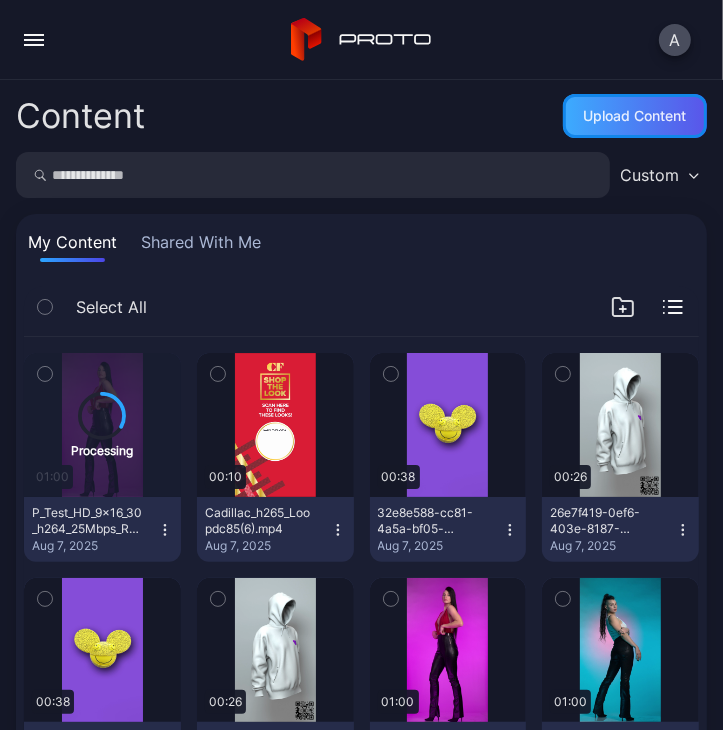 click on "Upload Content" at bounding box center [635, 116] 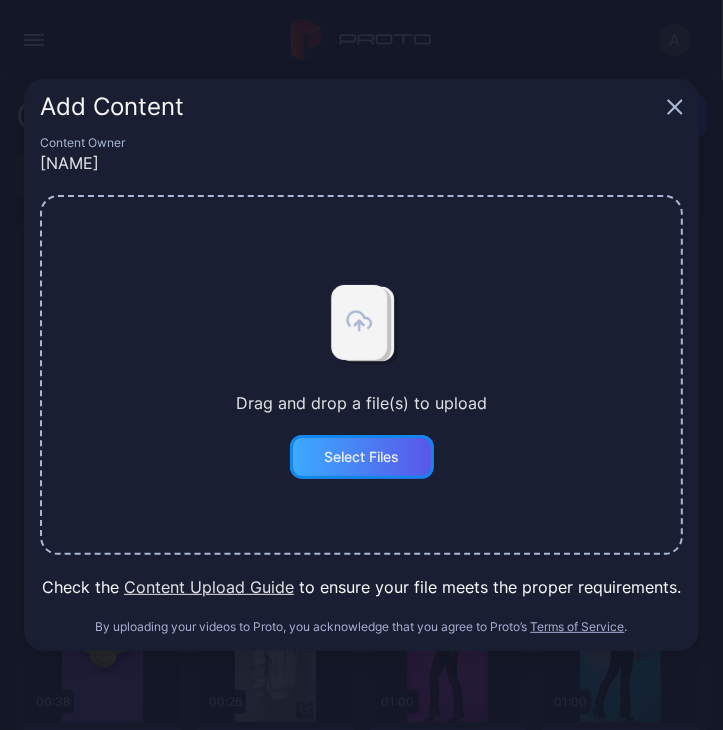 click on "Select Files" at bounding box center [362, 457] 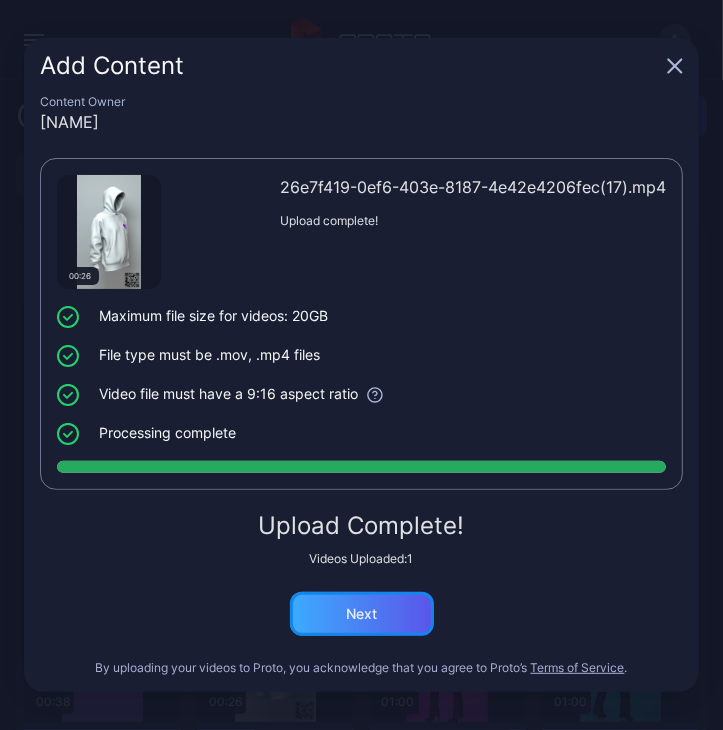 click on "Next" at bounding box center (362, 614) 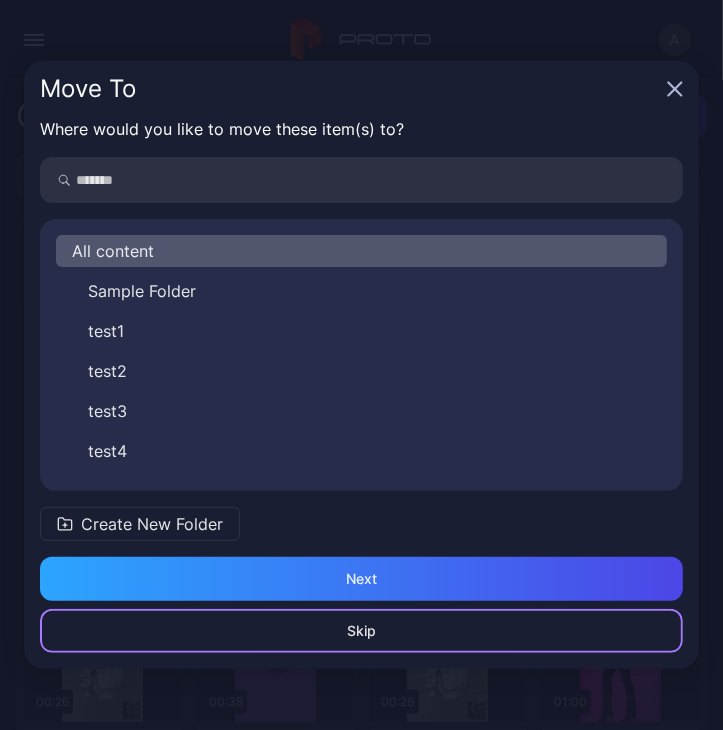 click on "Skip" at bounding box center [361, 631] 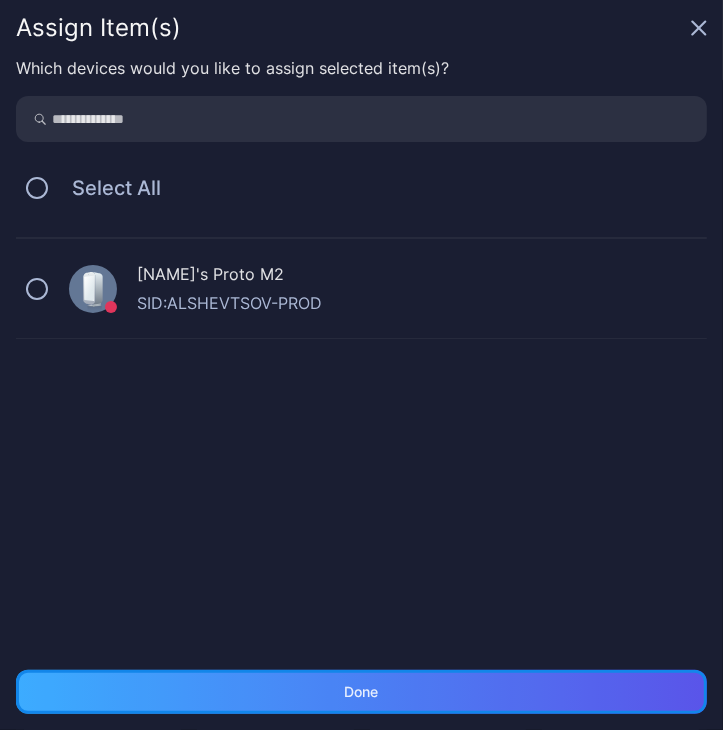click on "Done" at bounding box center [362, 692] 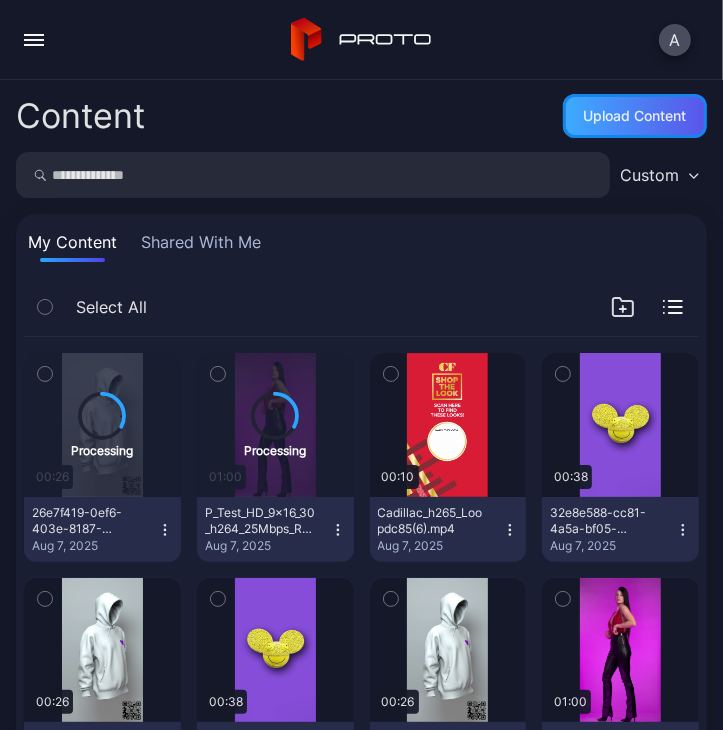 click on "Upload Content" at bounding box center [635, 116] 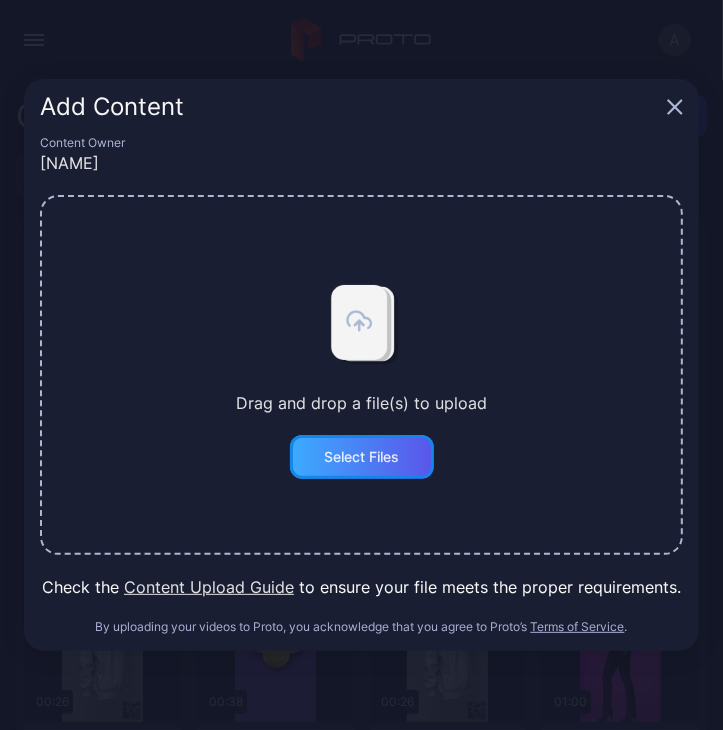 click on "Select Files" at bounding box center [362, 457] 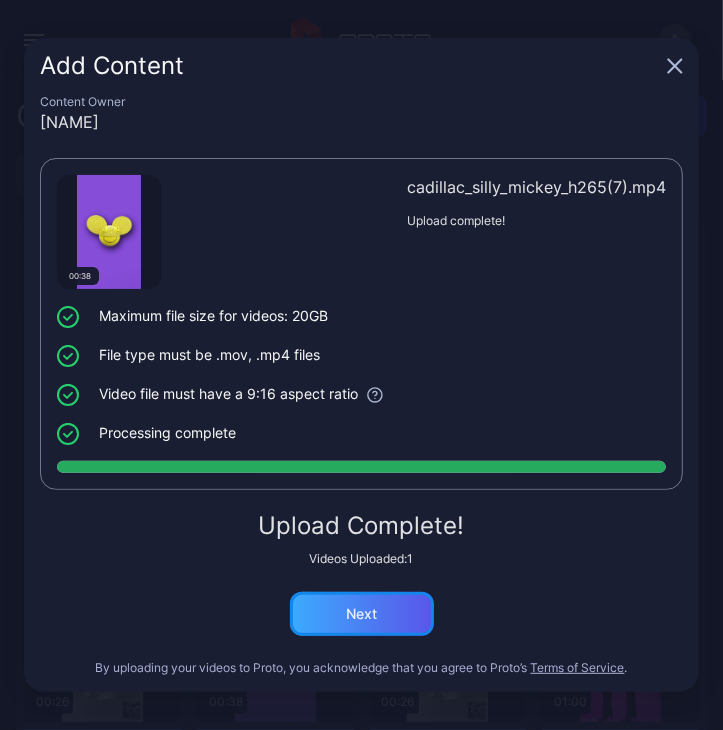 click on "Next" at bounding box center [362, 614] 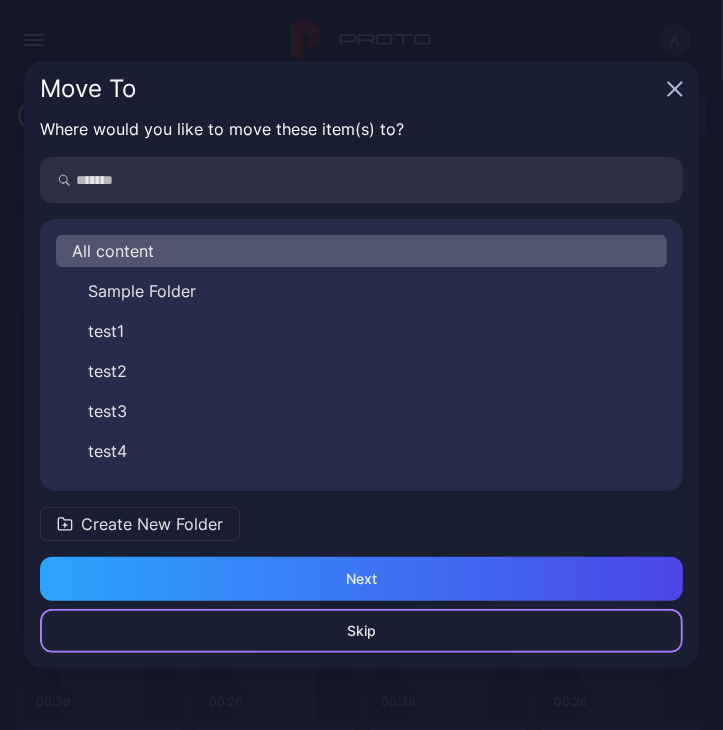 click on "Skip" at bounding box center [361, 631] 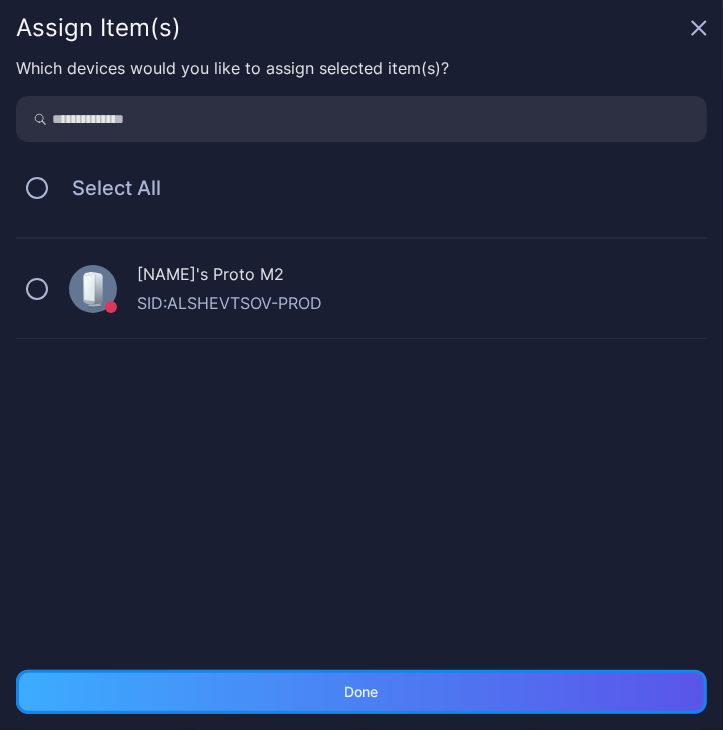 click on "Done" at bounding box center (361, 692) 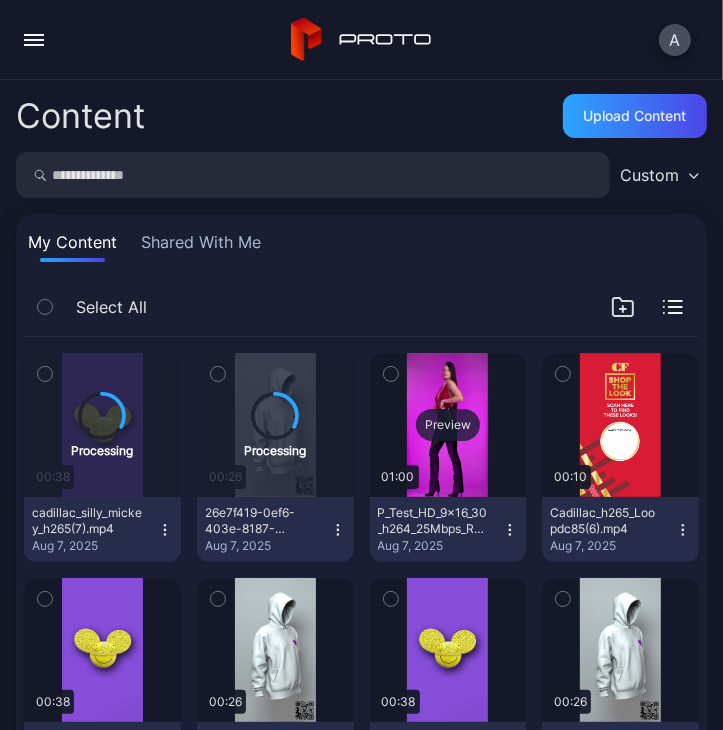 click on "Preview" at bounding box center (448, 425) 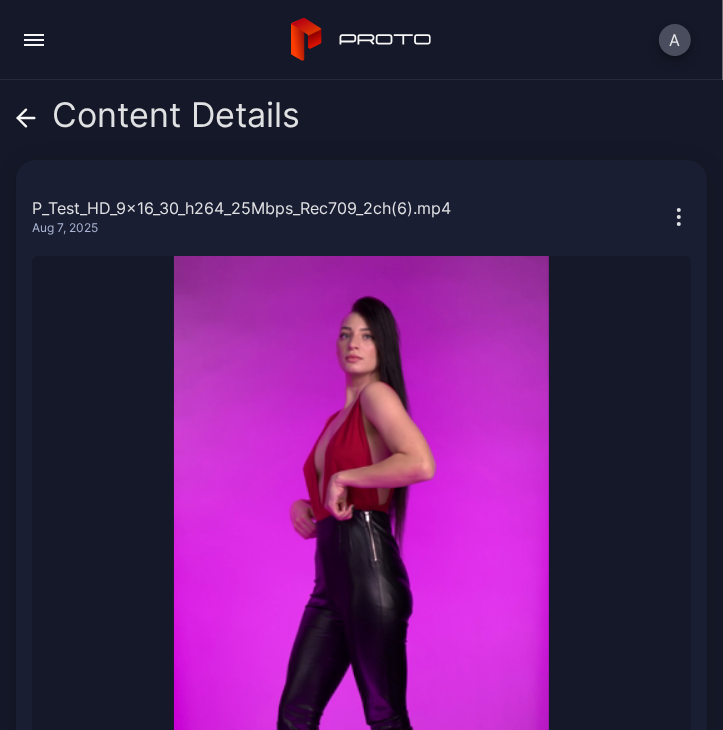 click 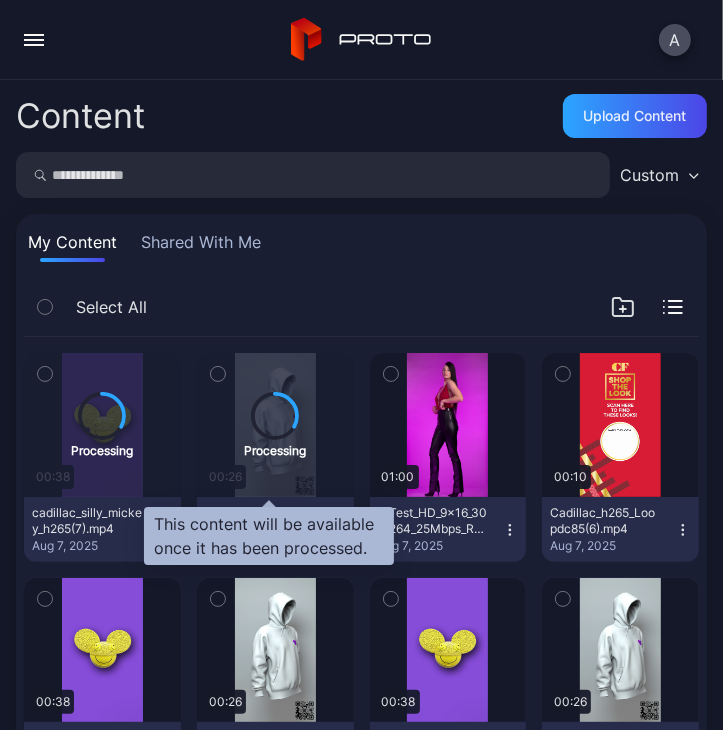click 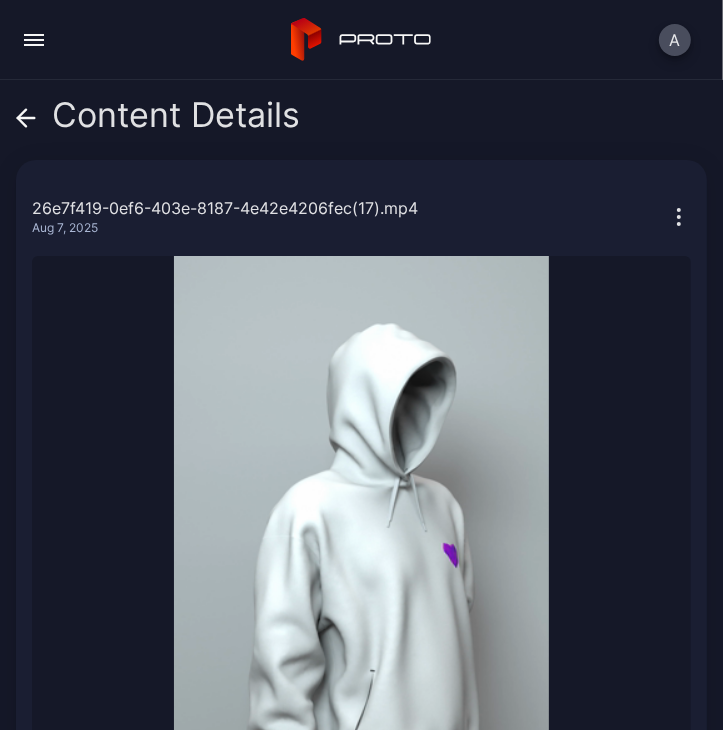 click 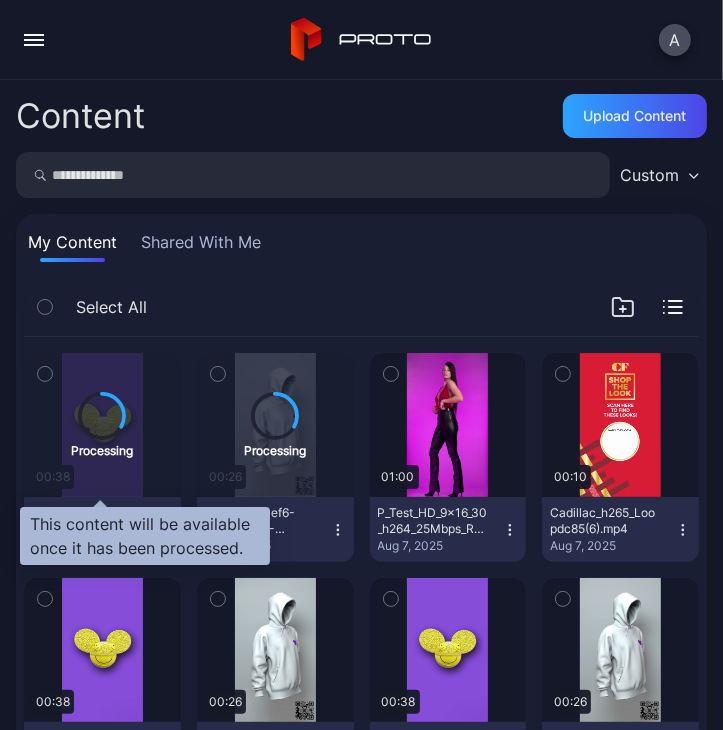click 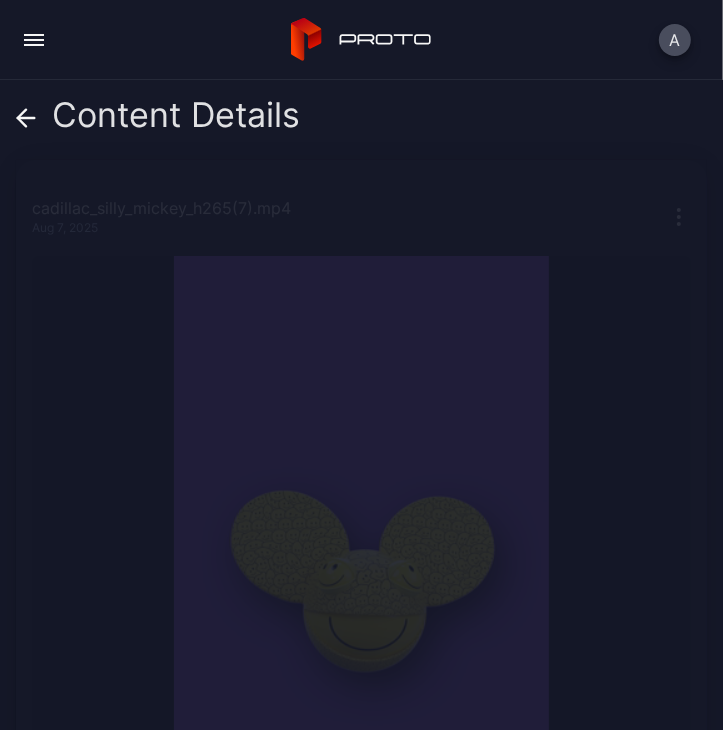 click 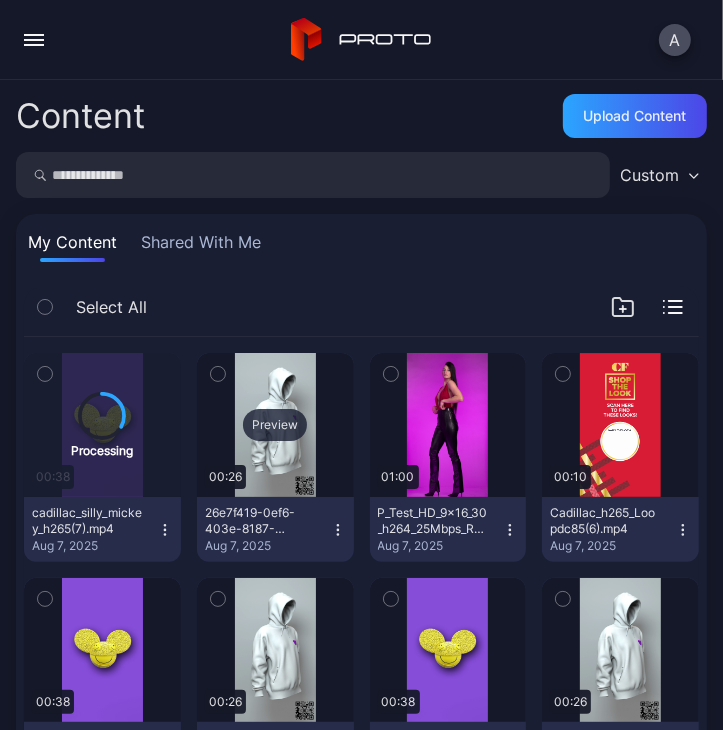 click on "Preview" at bounding box center (275, 425) 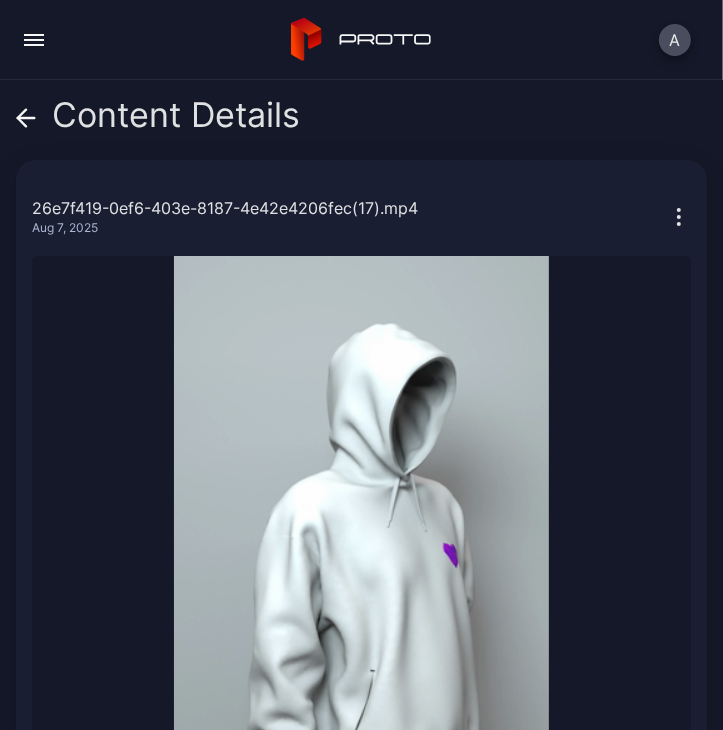 click 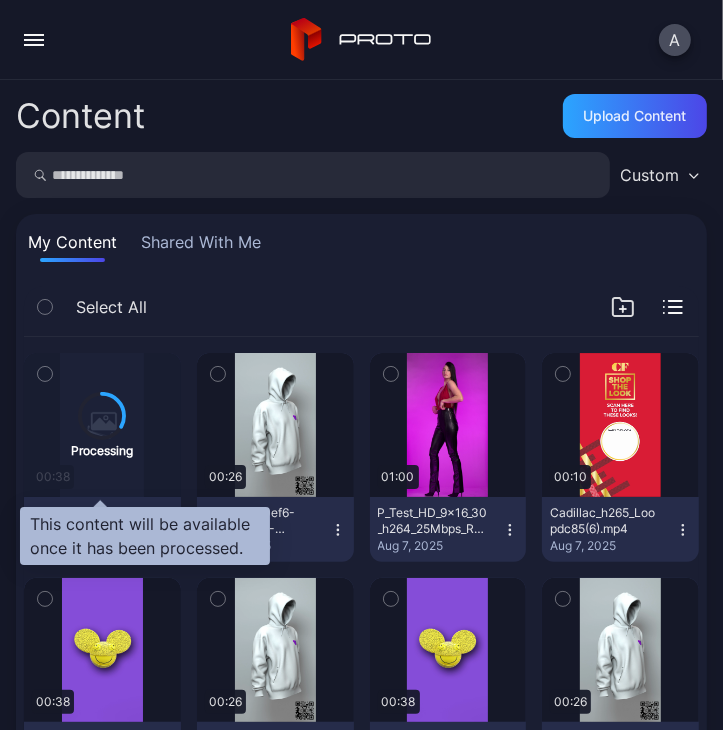 click 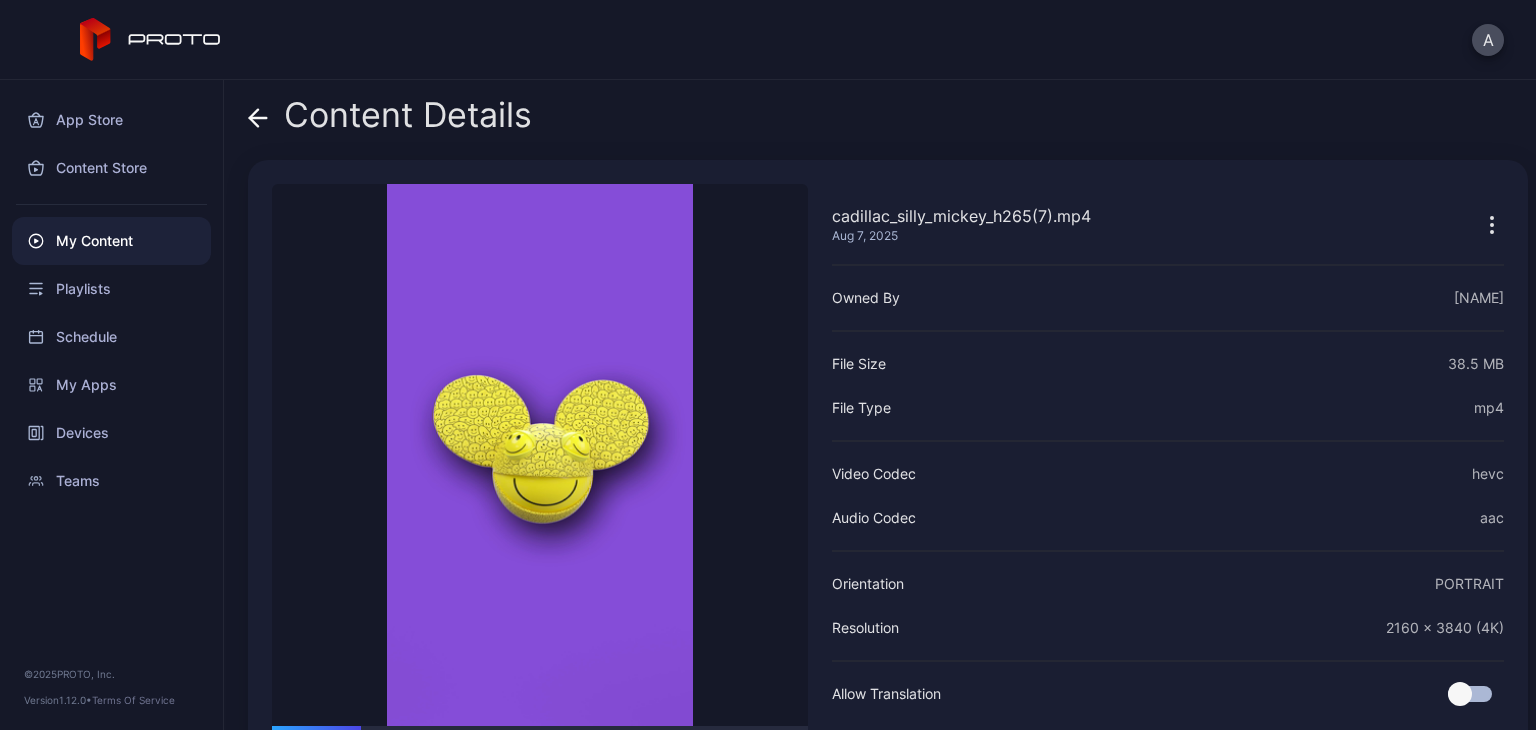 click 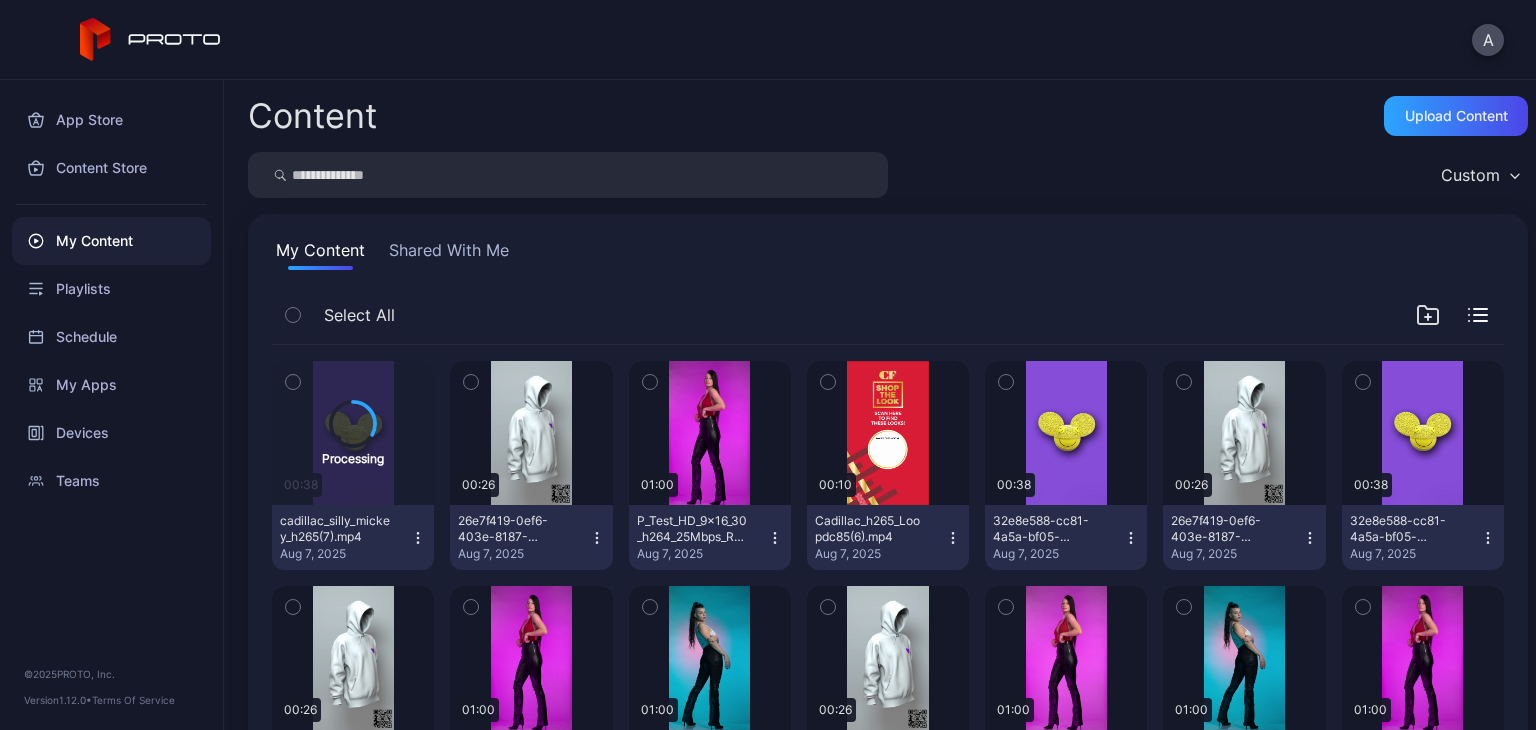 scroll, scrollTop: 8, scrollLeft: 0, axis: vertical 